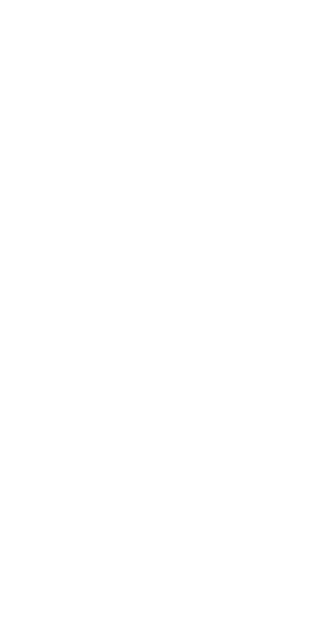 scroll, scrollTop: 0, scrollLeft: 0, axis: both 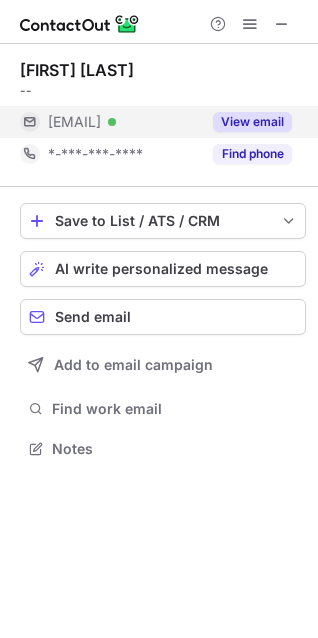 click on "View email" at bounding box center [252, 122] 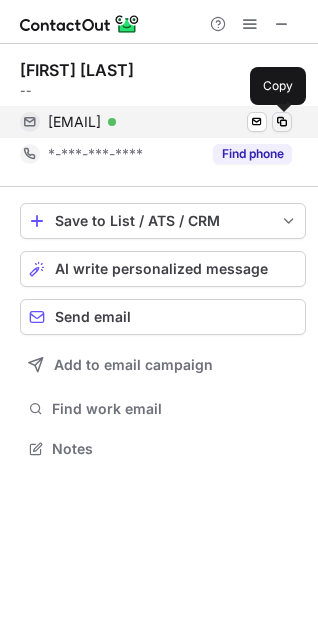 click at bounding box center (282, 122) 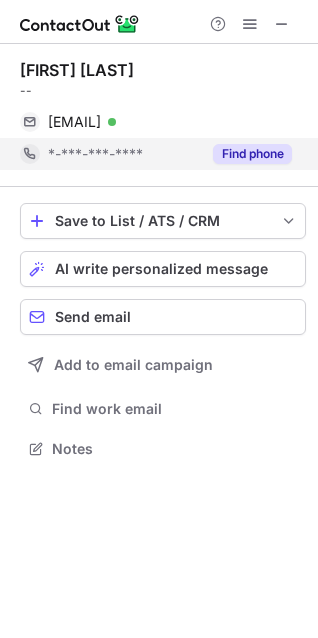 click on "Find phone" at bounding box center (252, 154) 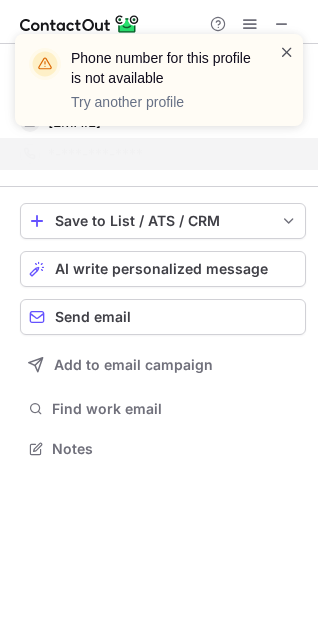 click at bounding box center (287, 52) 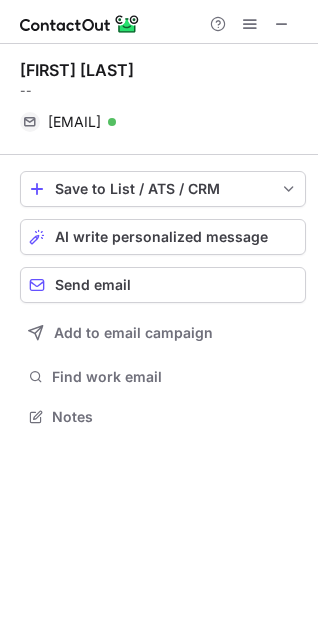 scroll, scrollTop: 403, scrollLeft: 318, axis: both 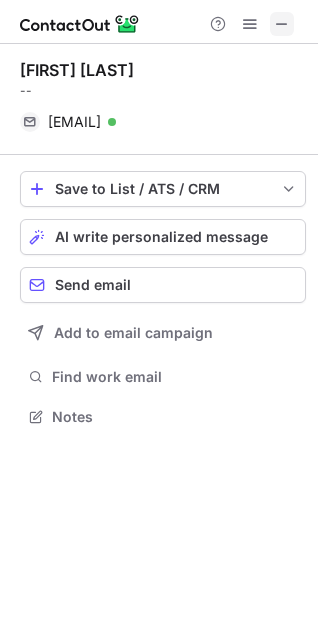 click at bounding box center [282, 24] 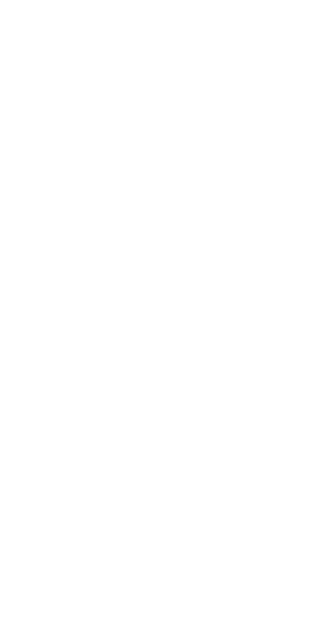 scroll, scrollTop: 0, scrollLeft: 0, axis: both 